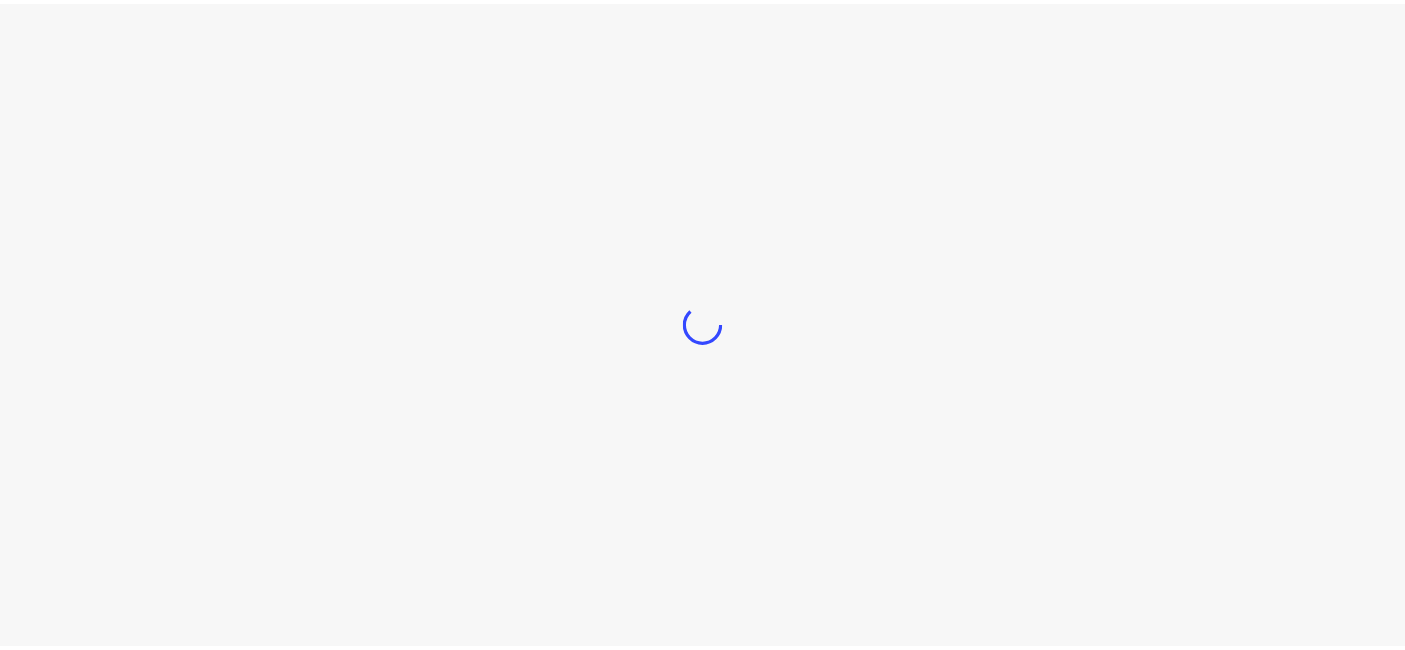 scroll, scrollTop: 0, scrollLeft: 0, axis: both 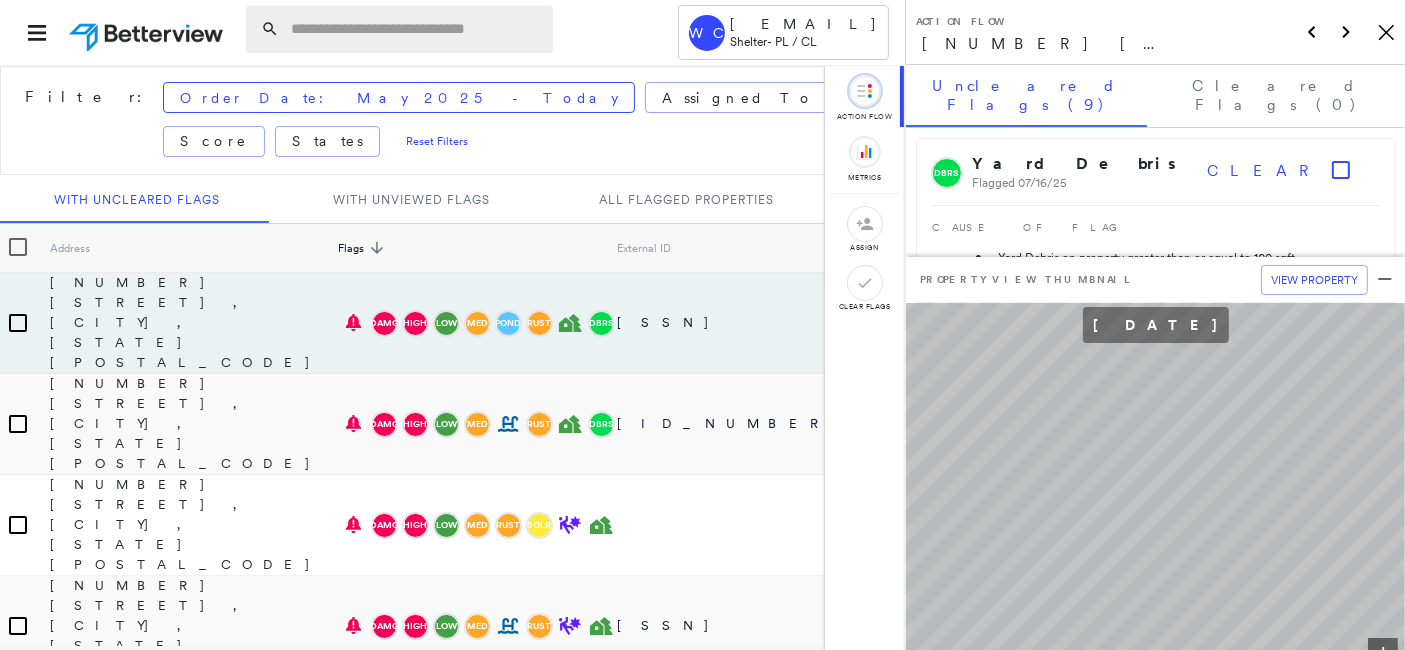 click at bounding box center [416, 29] 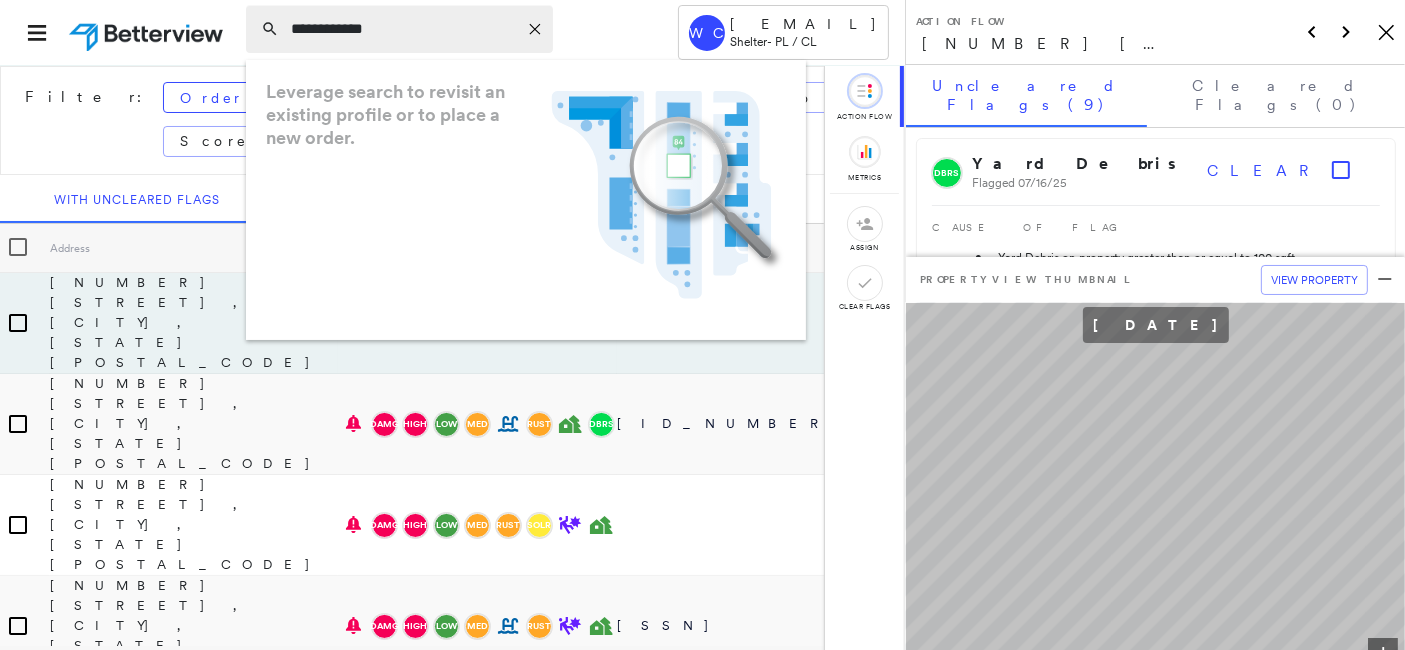 click on "**********" at bounding box center [404, 29] 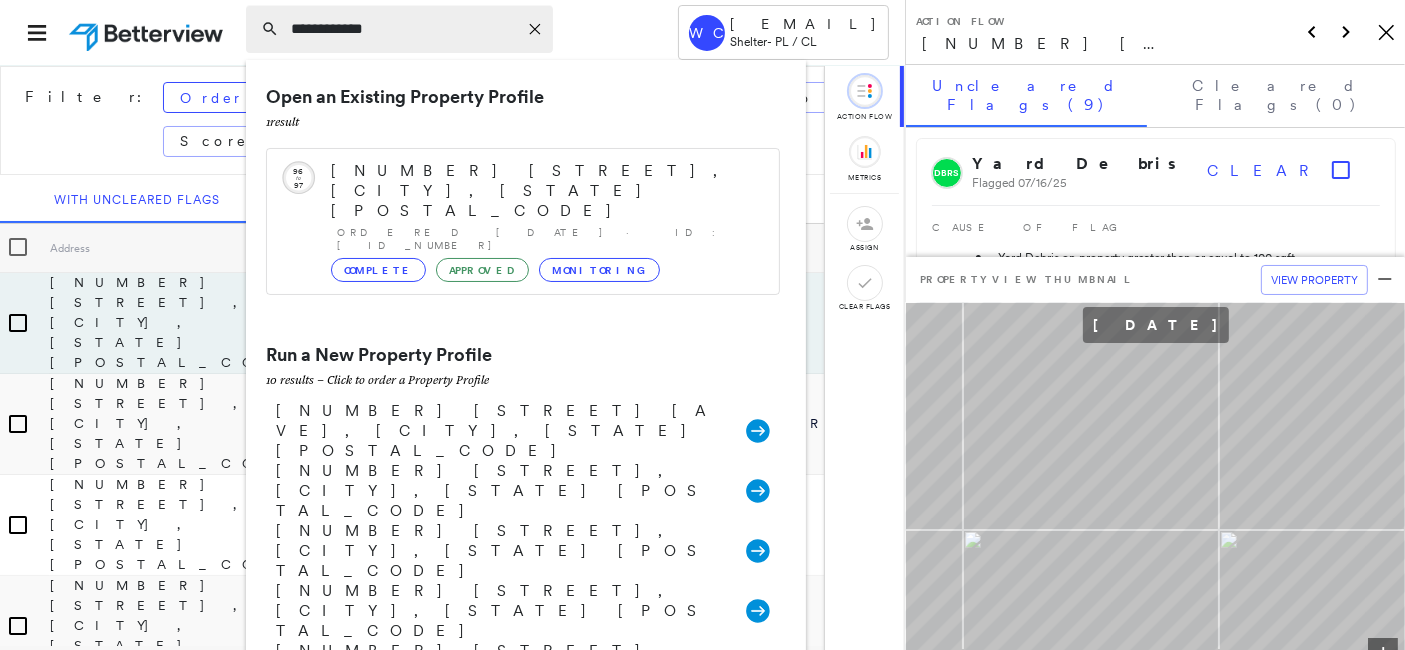 click on "**********" at bounding box center [404, 29] 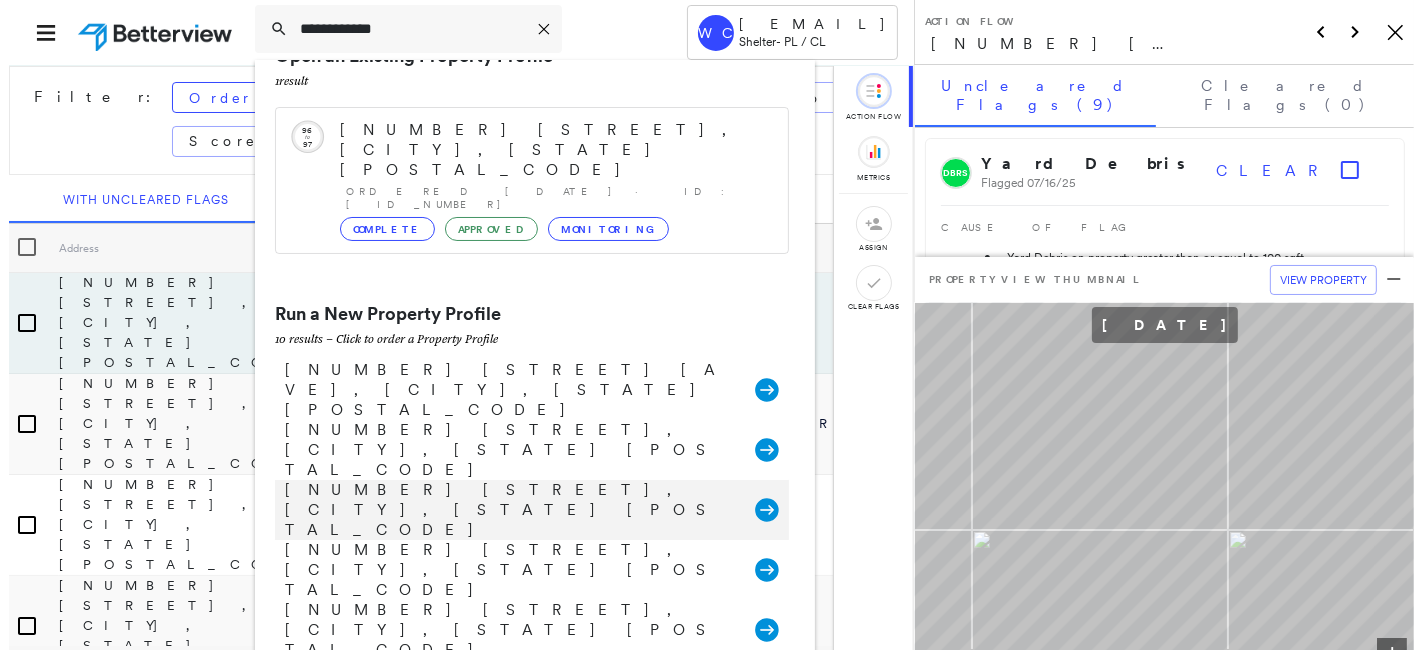 scroll, scrollTop: 0, scrollLeft: 0, axis: both 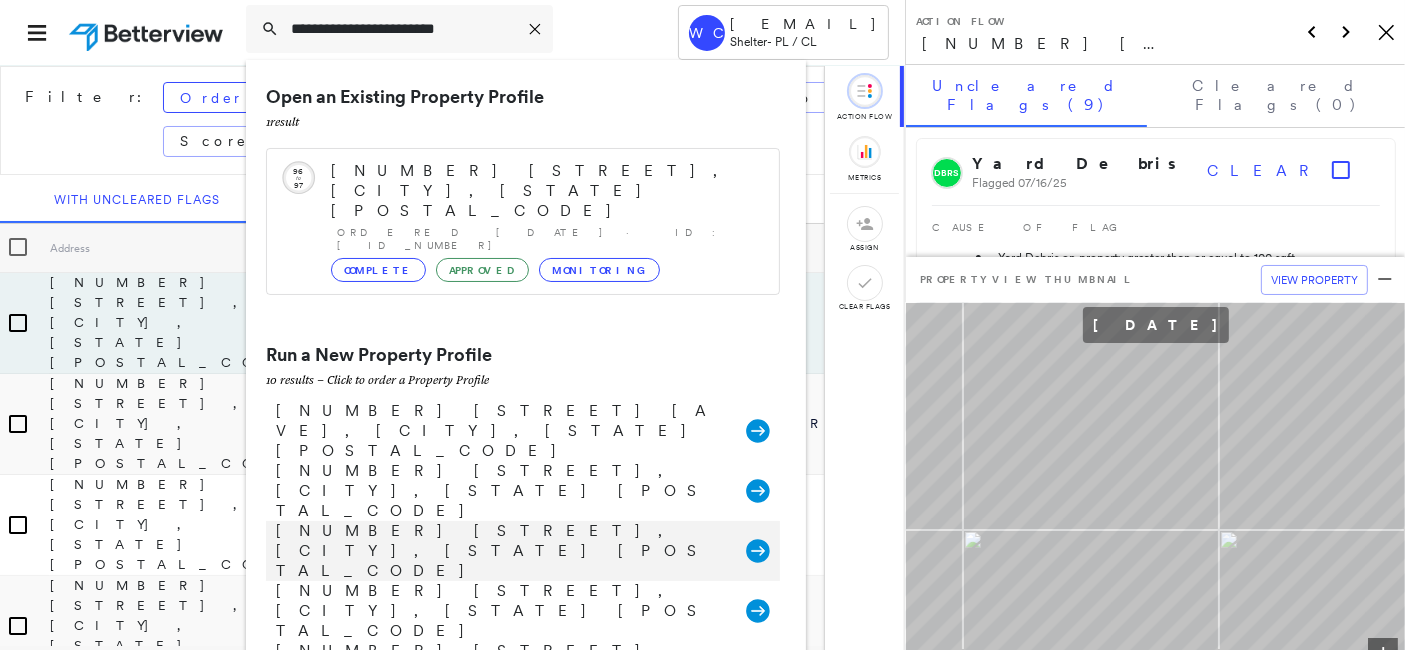 type on "**********" 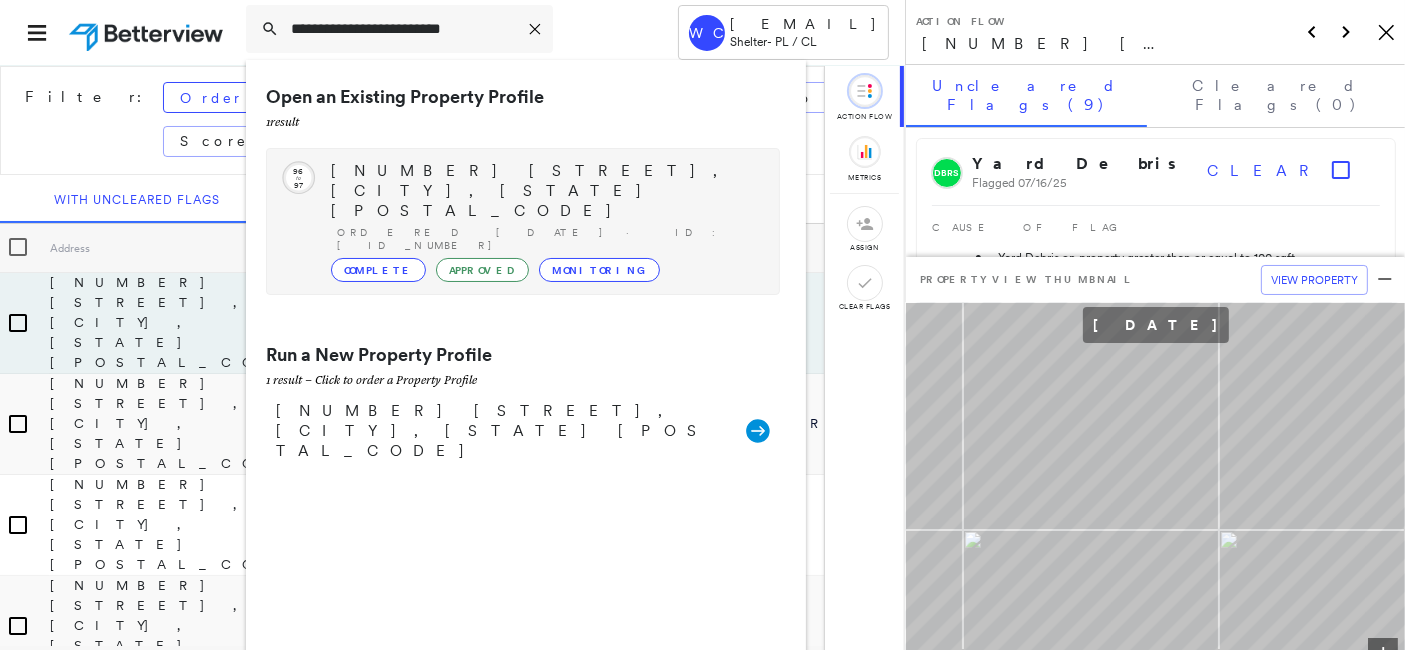 click on "[NUMBER] [STREET], [CITY], [STATE] [POSTAL_CODE]" at bounding box center (545, 191) 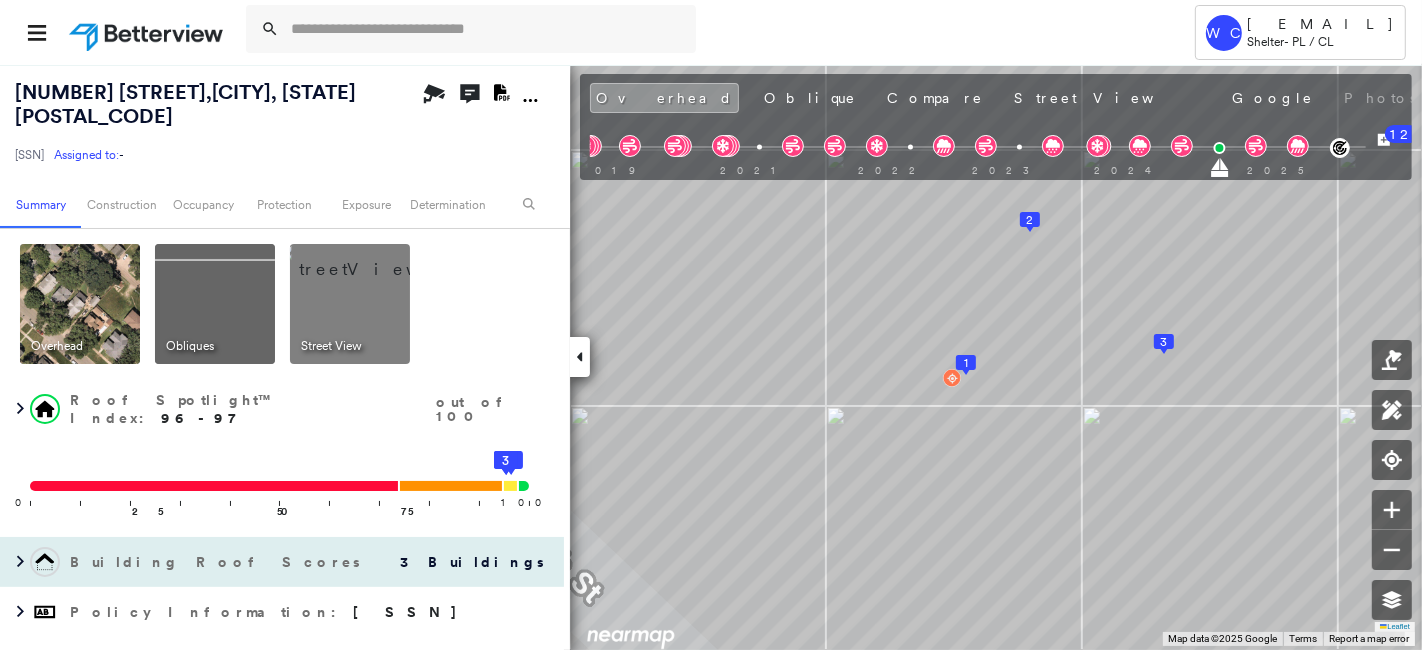 click on "3 Buildings" at bounding box center (464, 562) 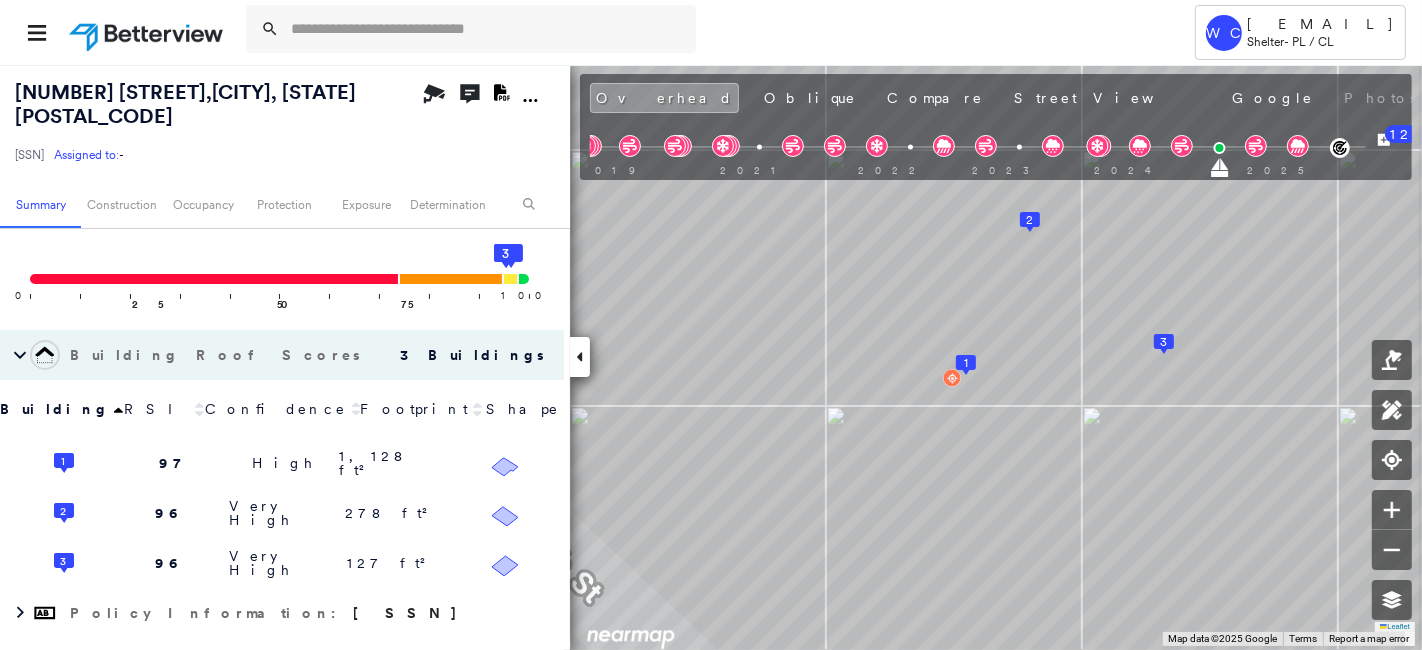 scroll, scrollTop: 222, scrollLeft: 0, axis: vertical 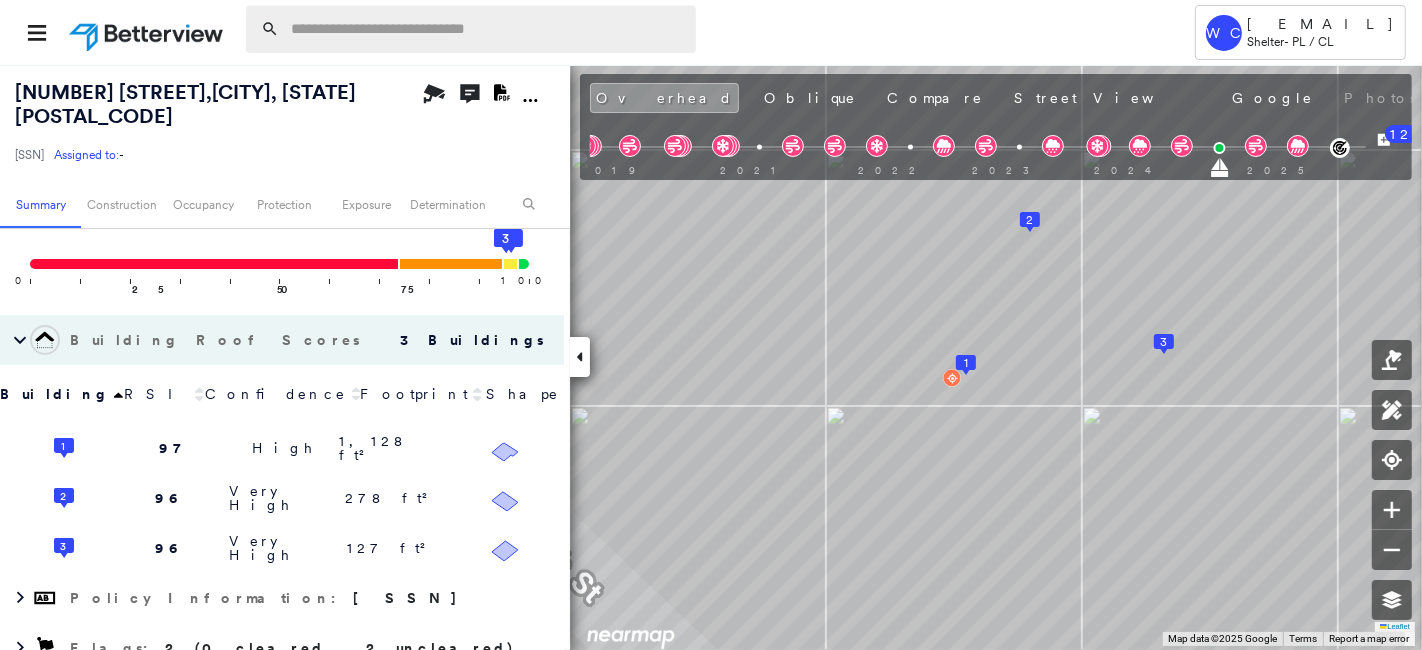 click at bounding box center [487, 29] 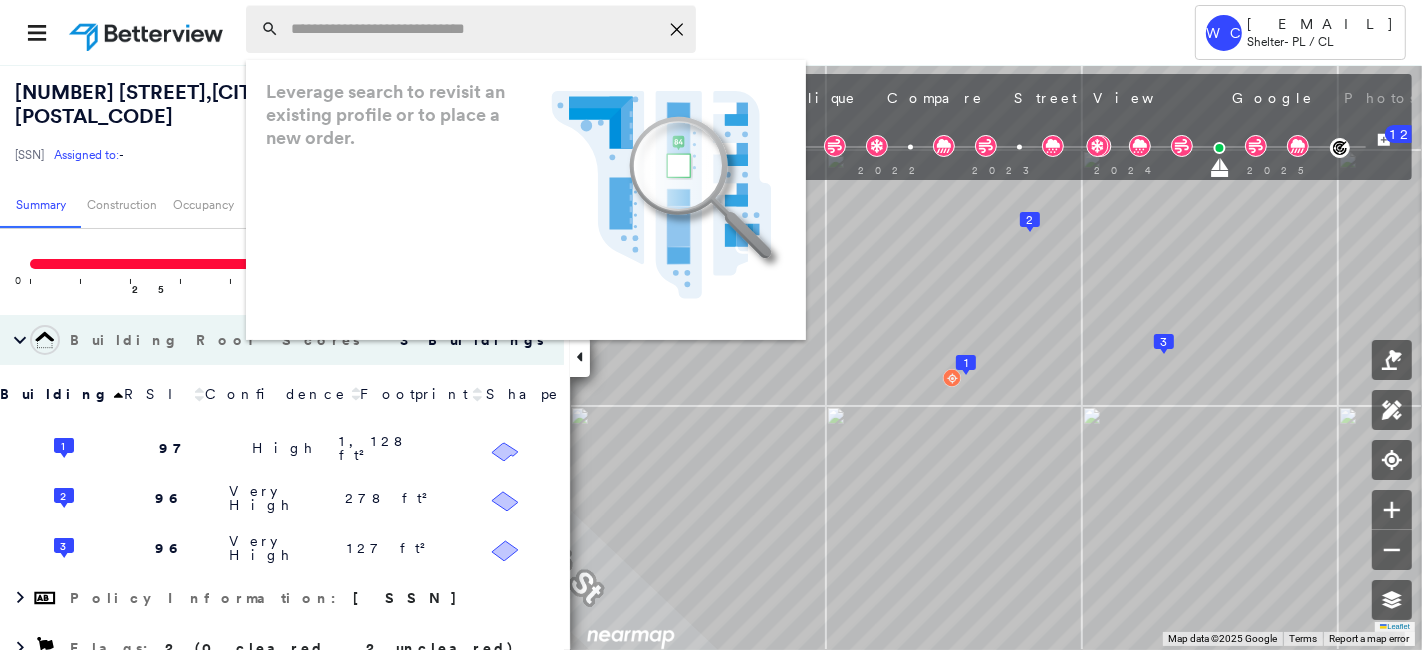 paste on "**********" 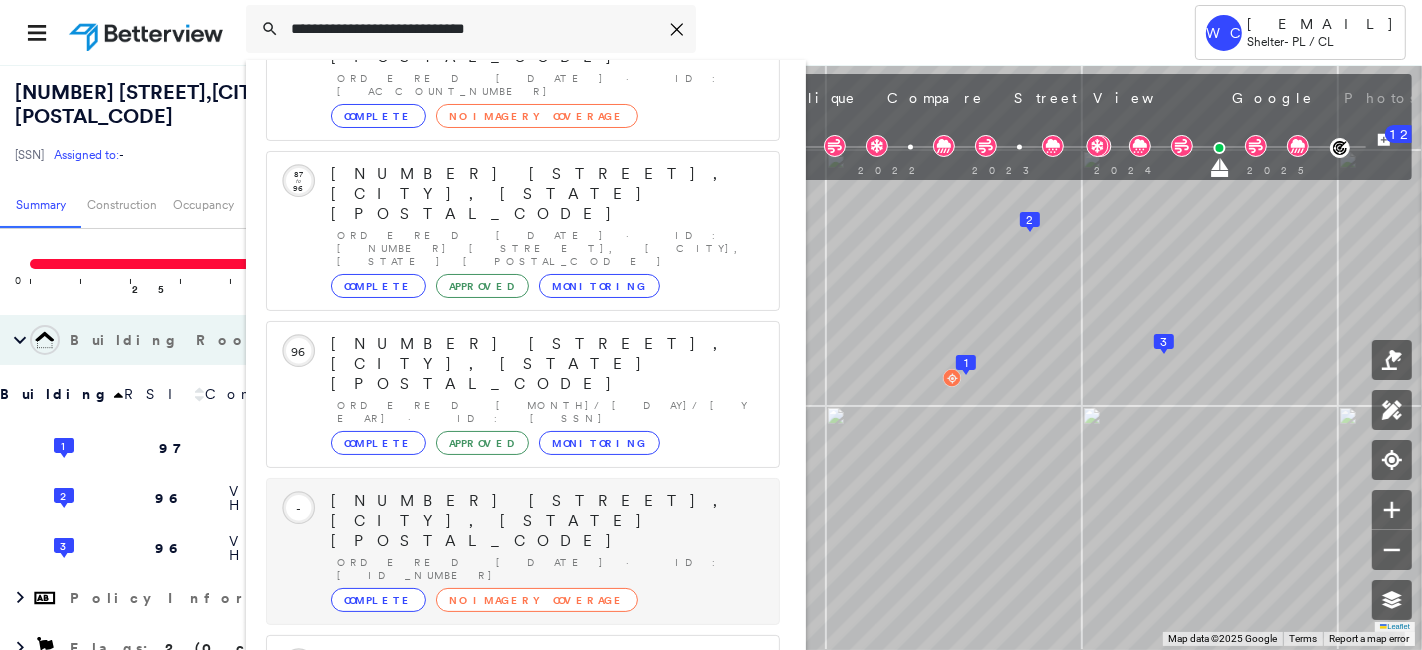 scroll, scrollTop: 205, scrollLeft: 0, axis: vertical 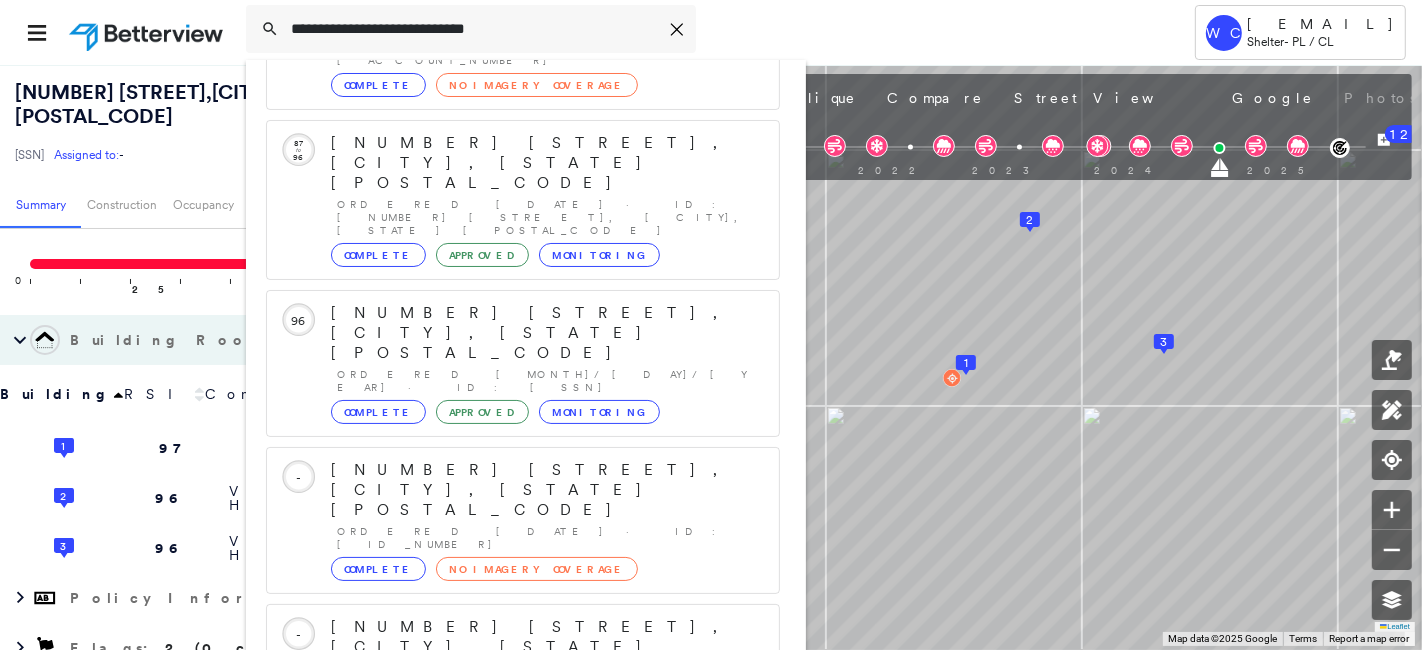 type on "**********" 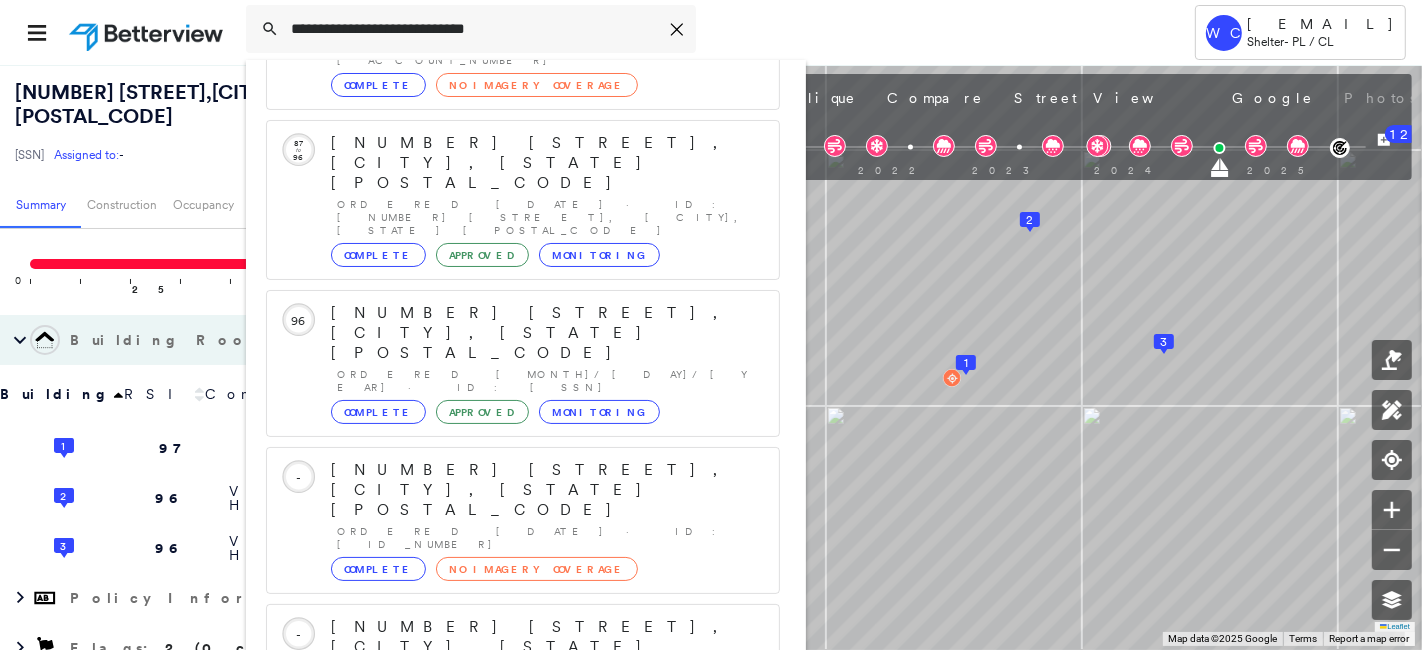 click 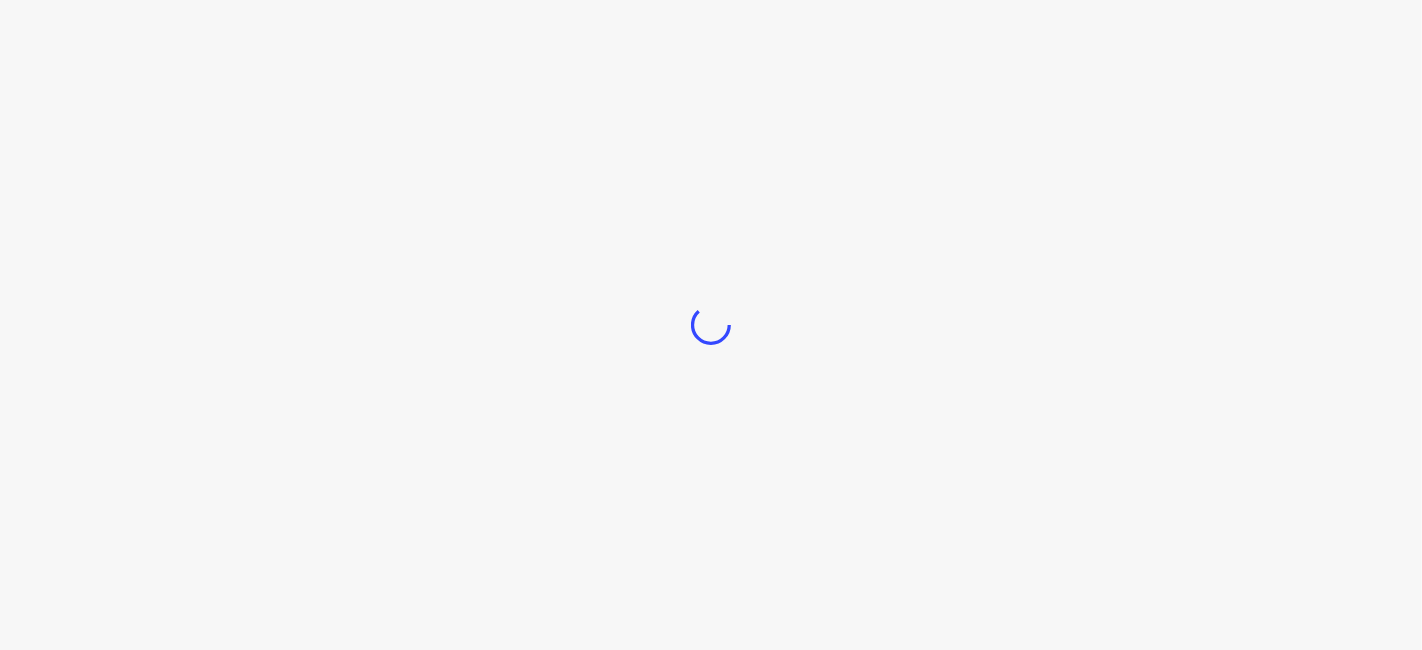 type 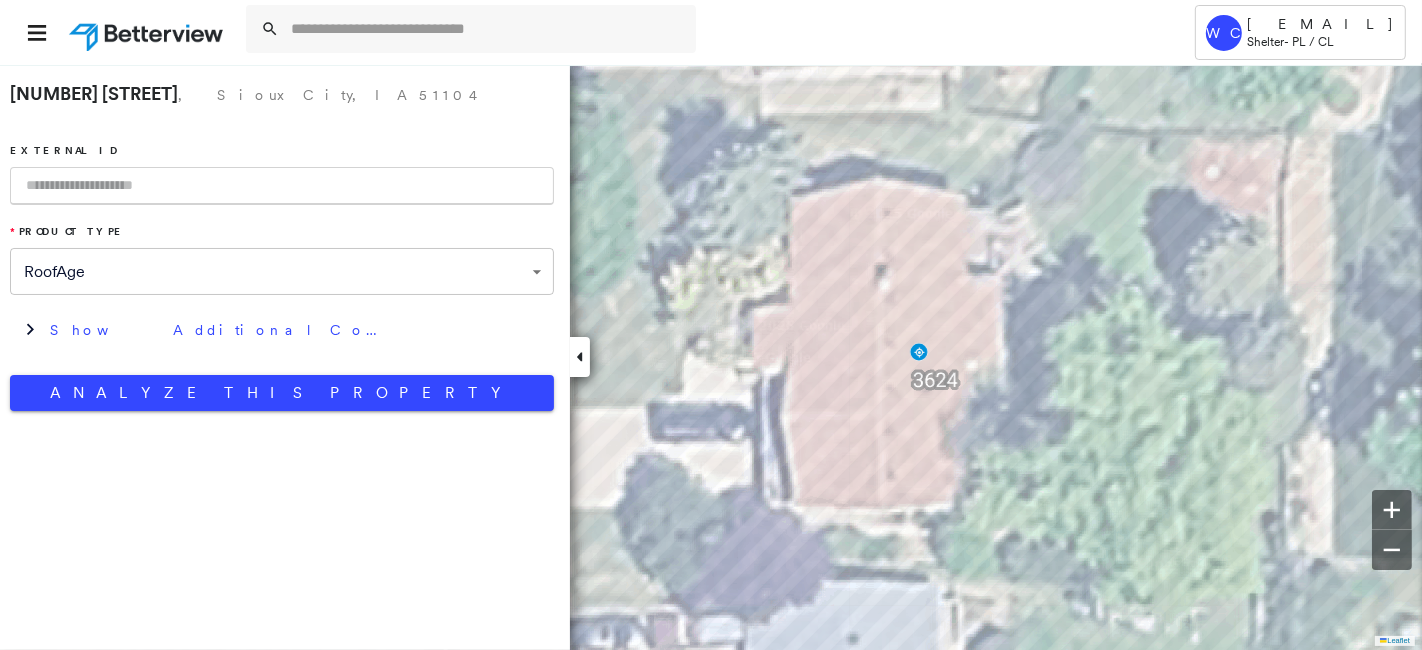 click at bounding box center (282, 186) 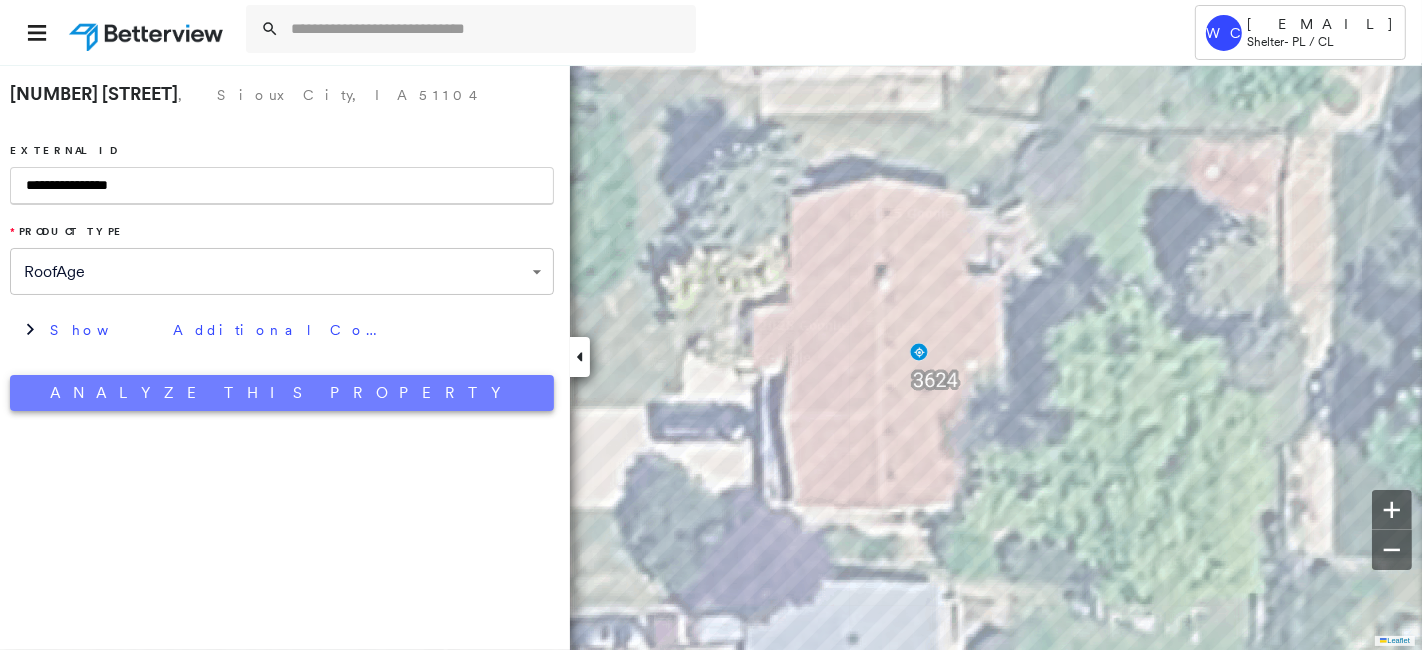 type on "**********" 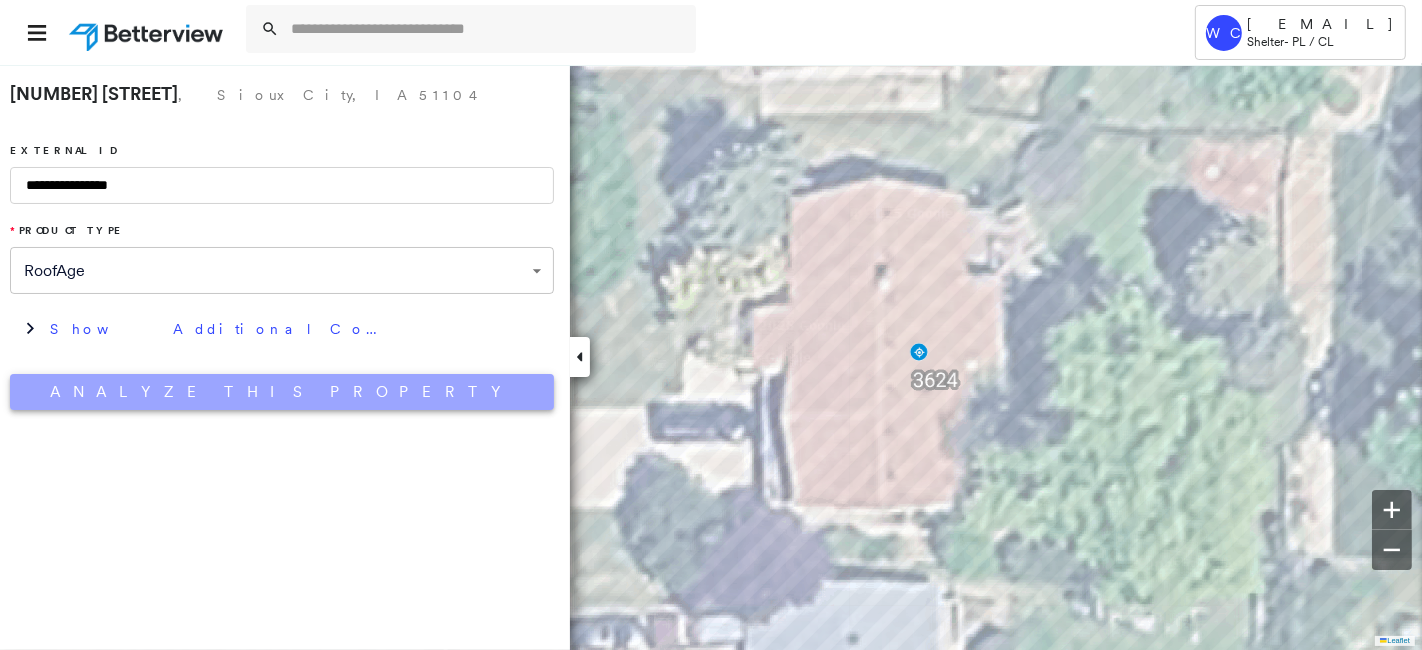 click on "Analyze This Property" at bounding box center [282, 392] 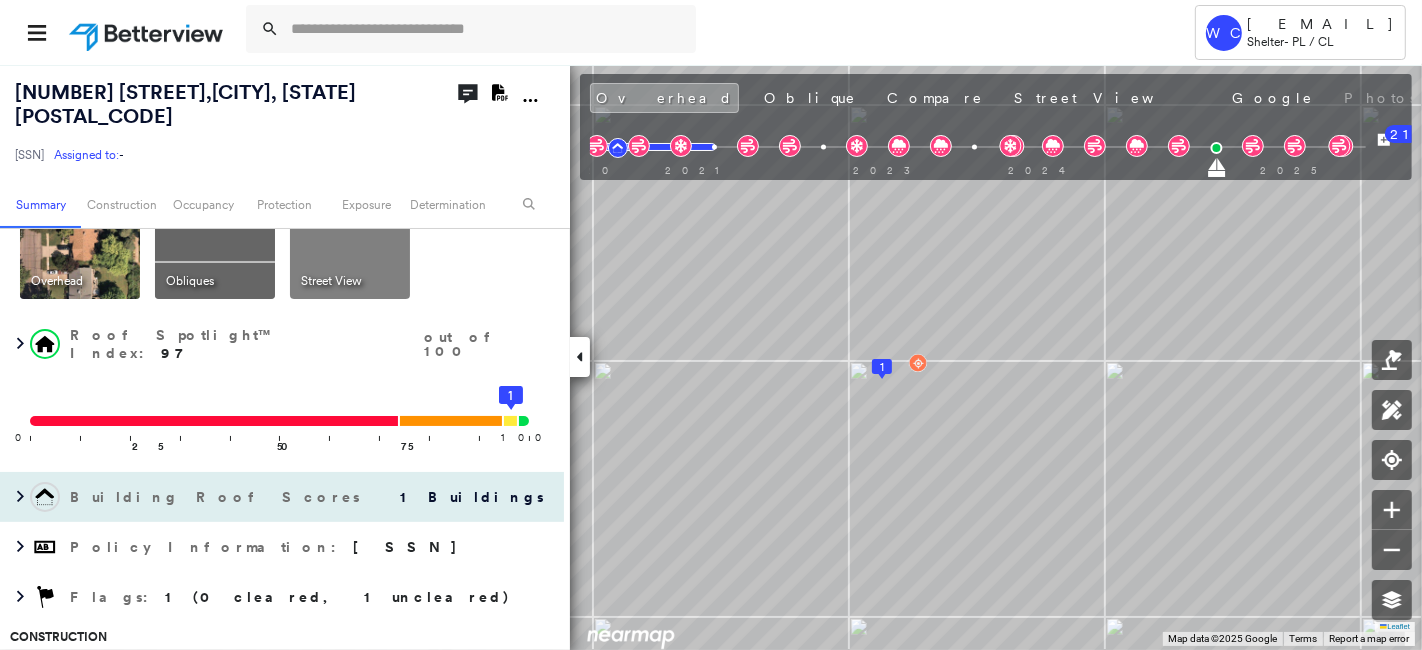 scroll, scrollTop: 111, scrollLeft: 0, axis: vertical 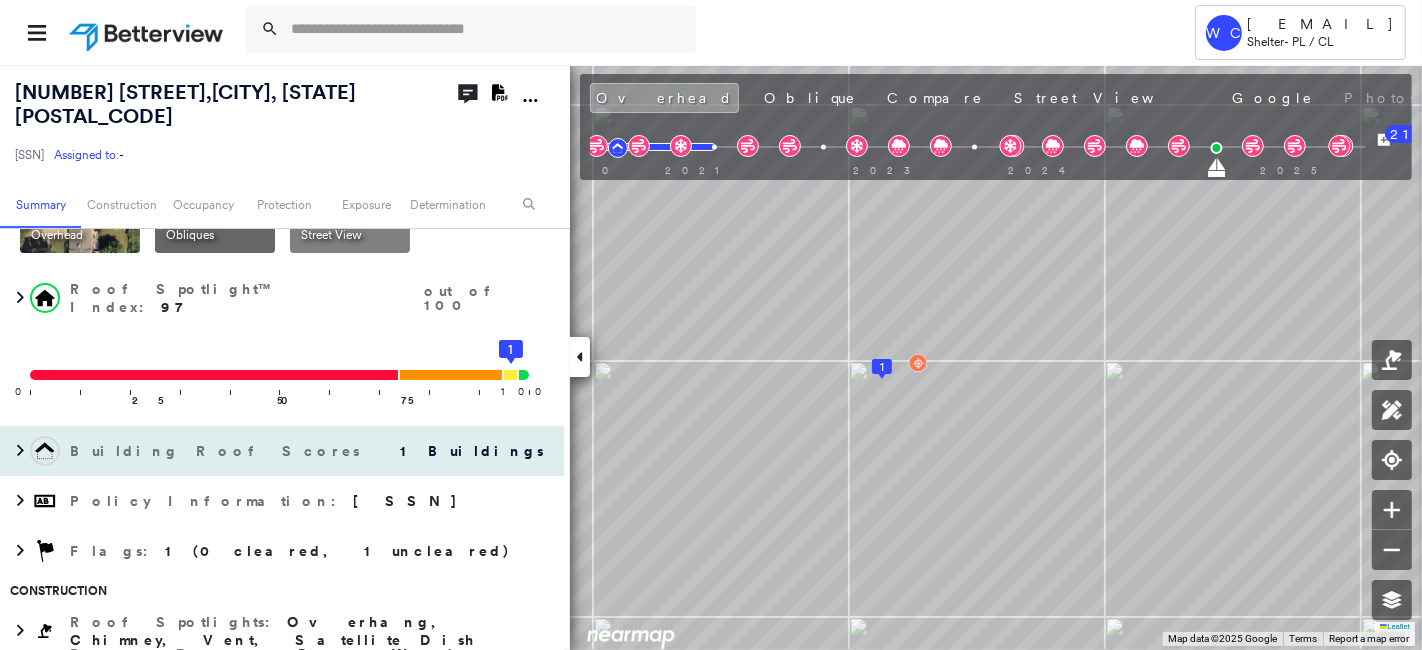 click on "Building Roof Scores" at bounding box center (217, 451) 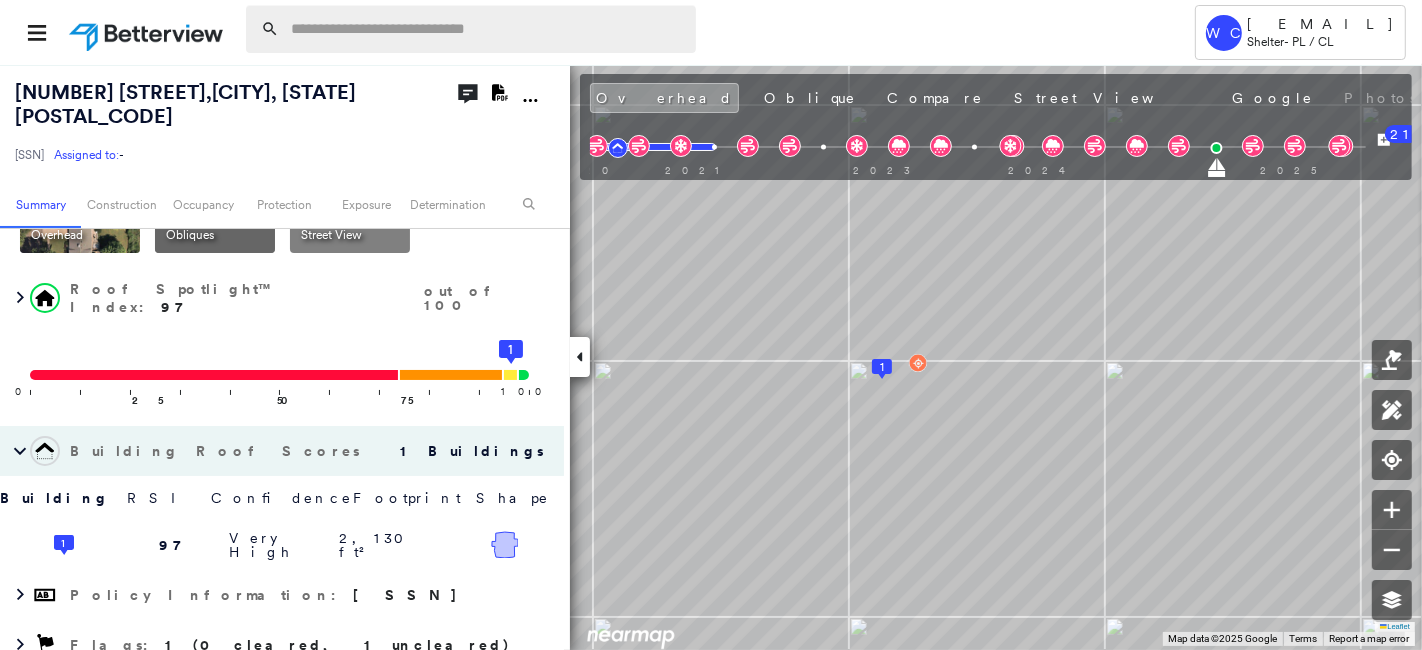 click at bounding box center (487, 29) 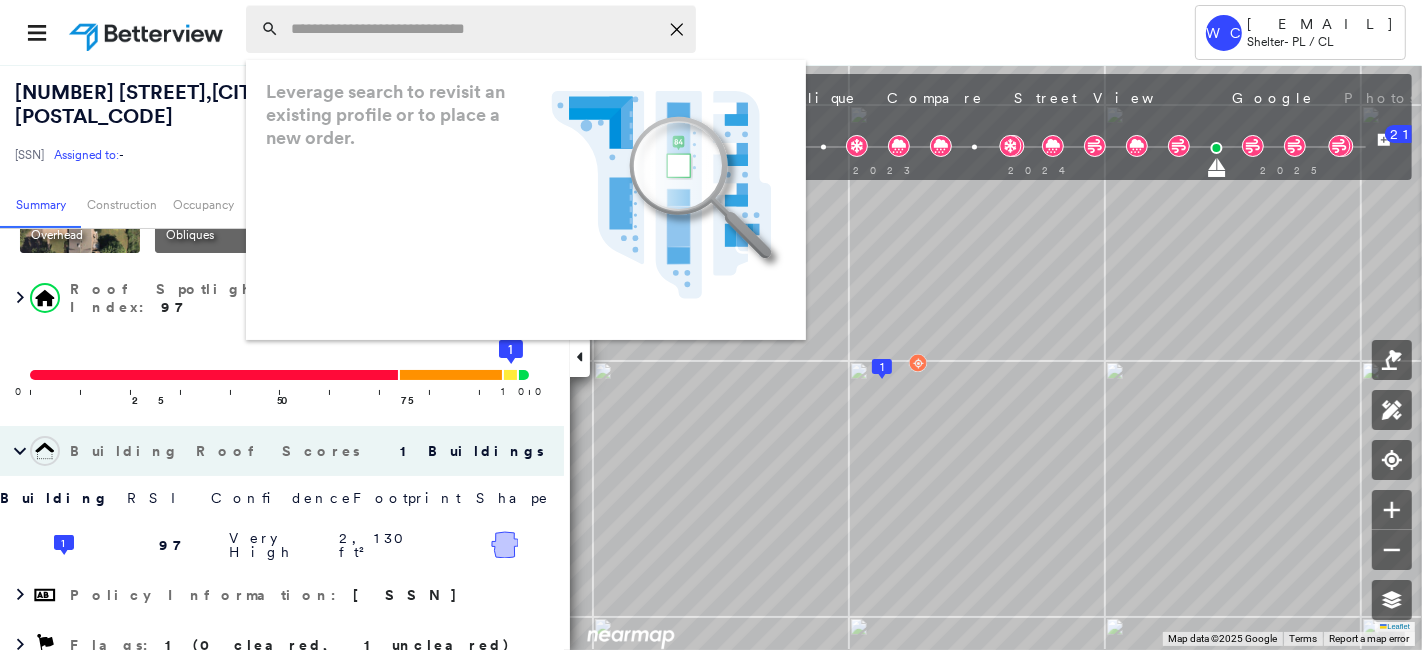 paste on "**********" 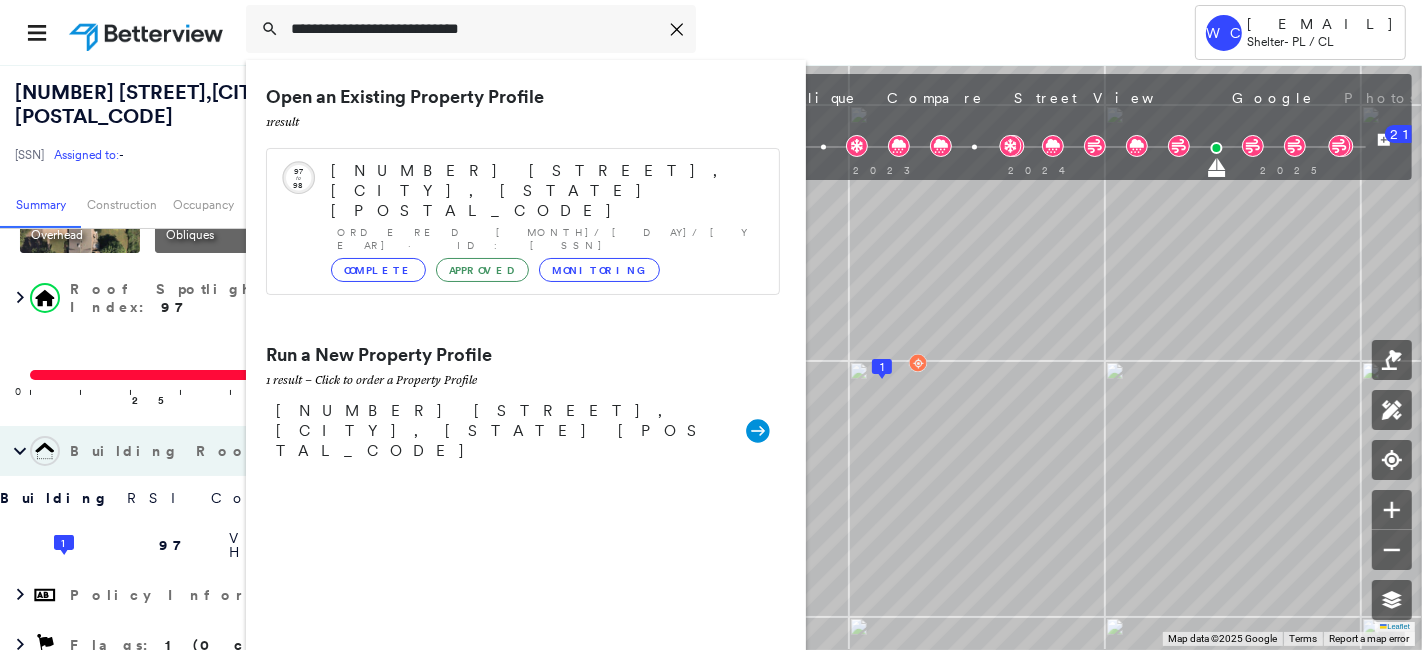 type on "**********" 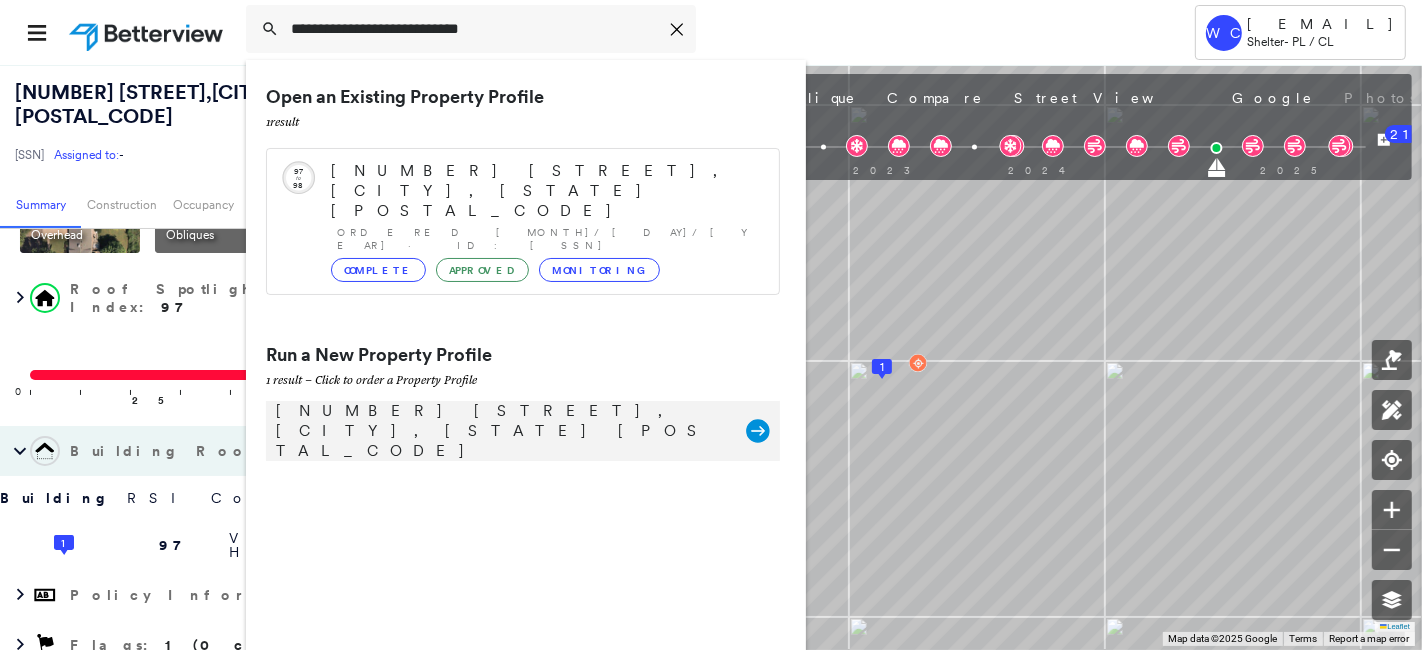drag, startPoint x: 463, startPoint y: 87, endPoint x: 728, endPoint y: 370, distance: 387.7035 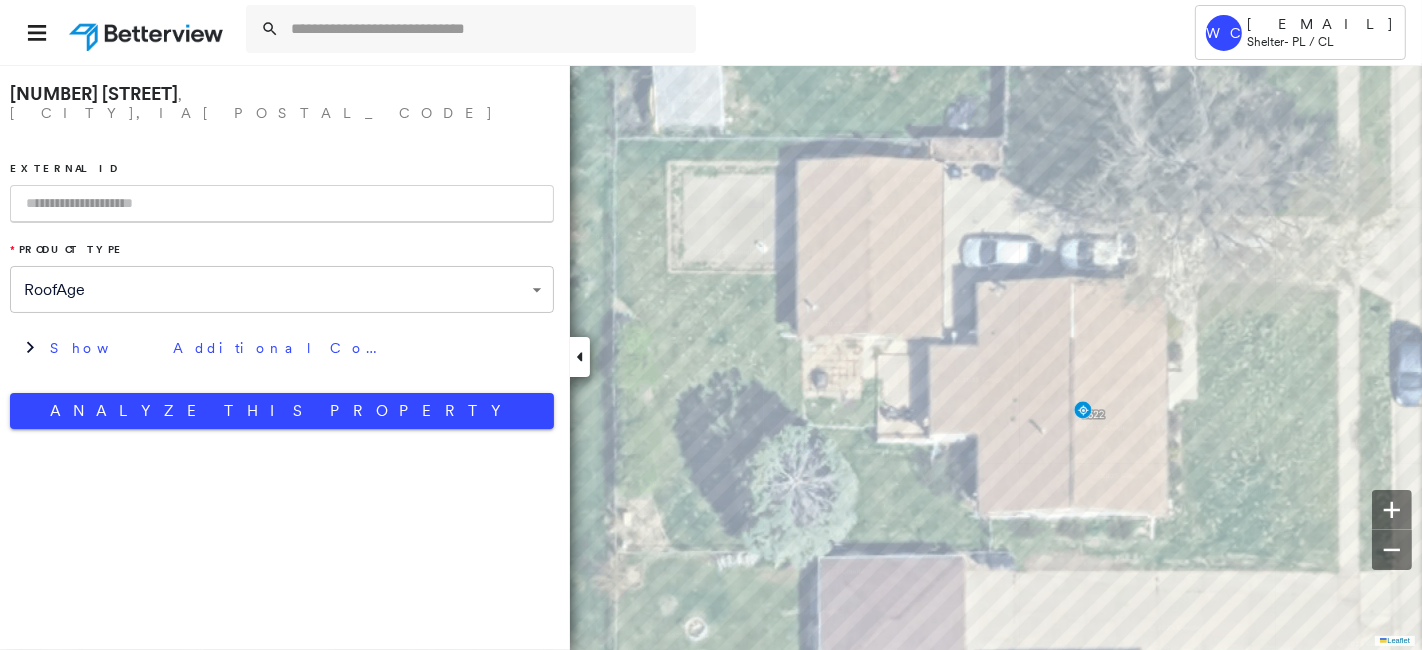 click at bounding box center [282, 204] 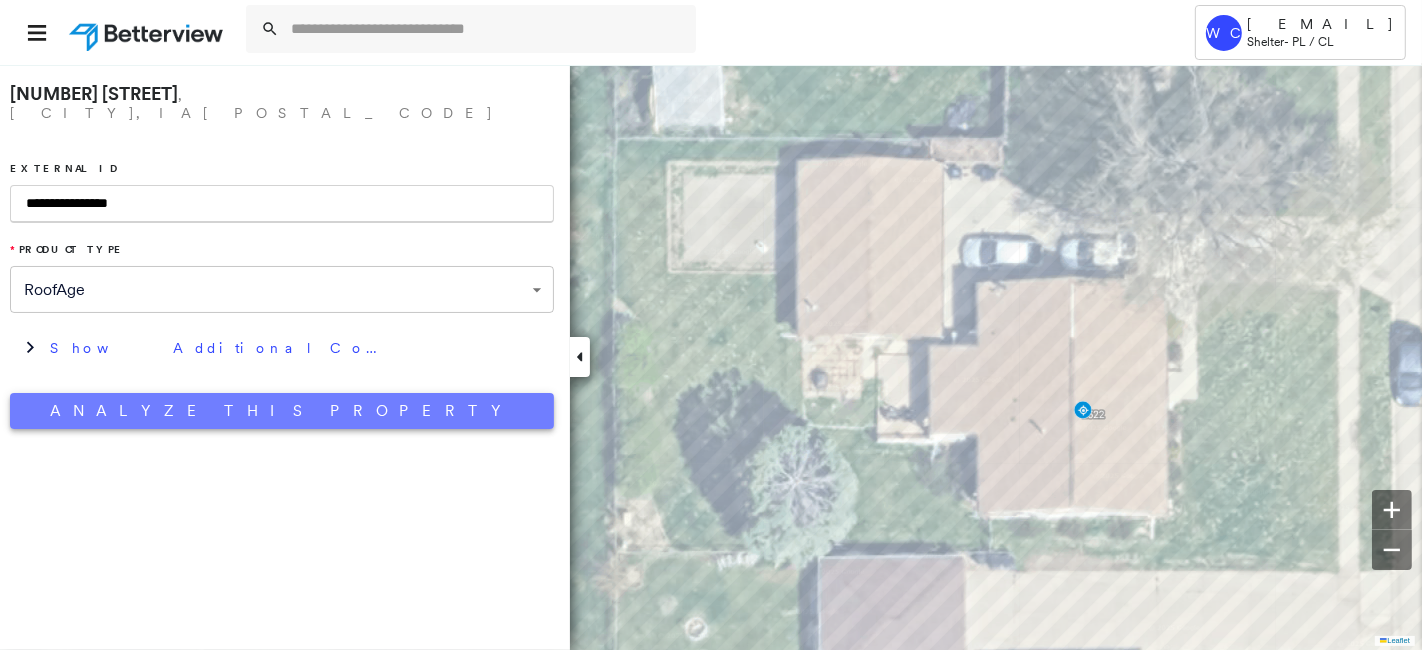 type on "**********" 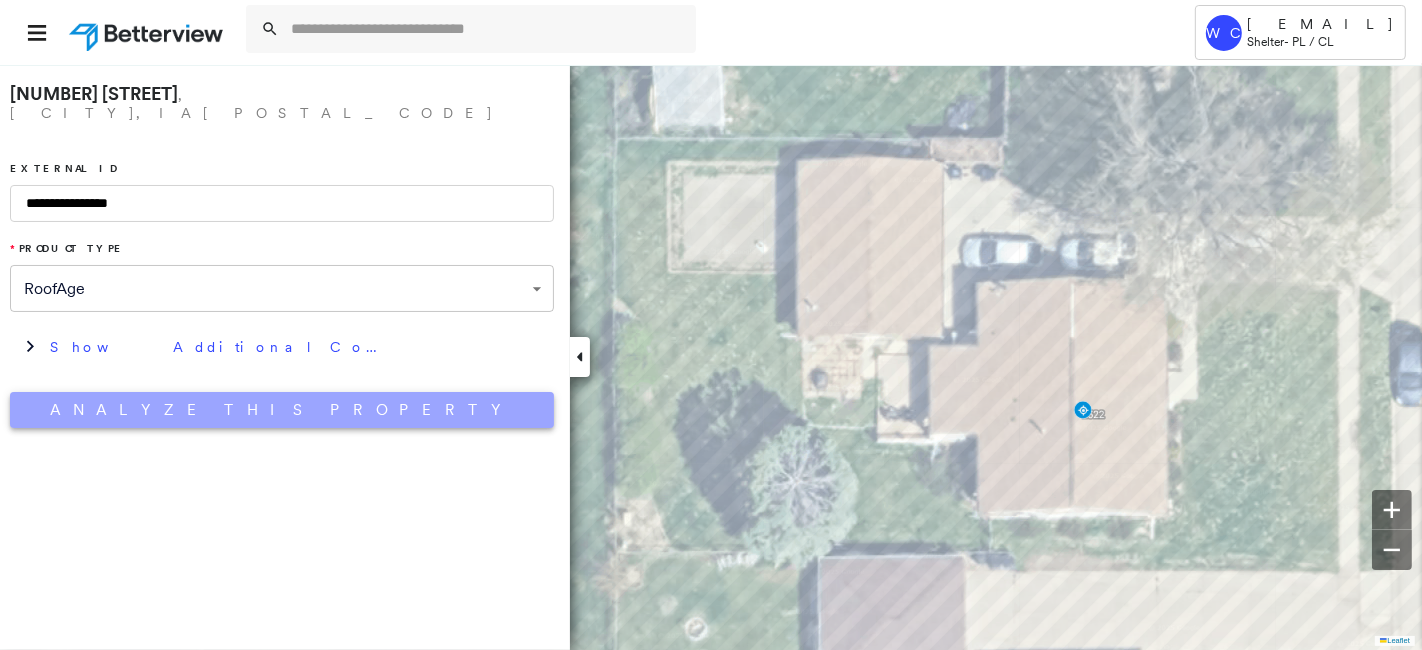 click on "Analyze This Property" at bounding box center (282, 410) 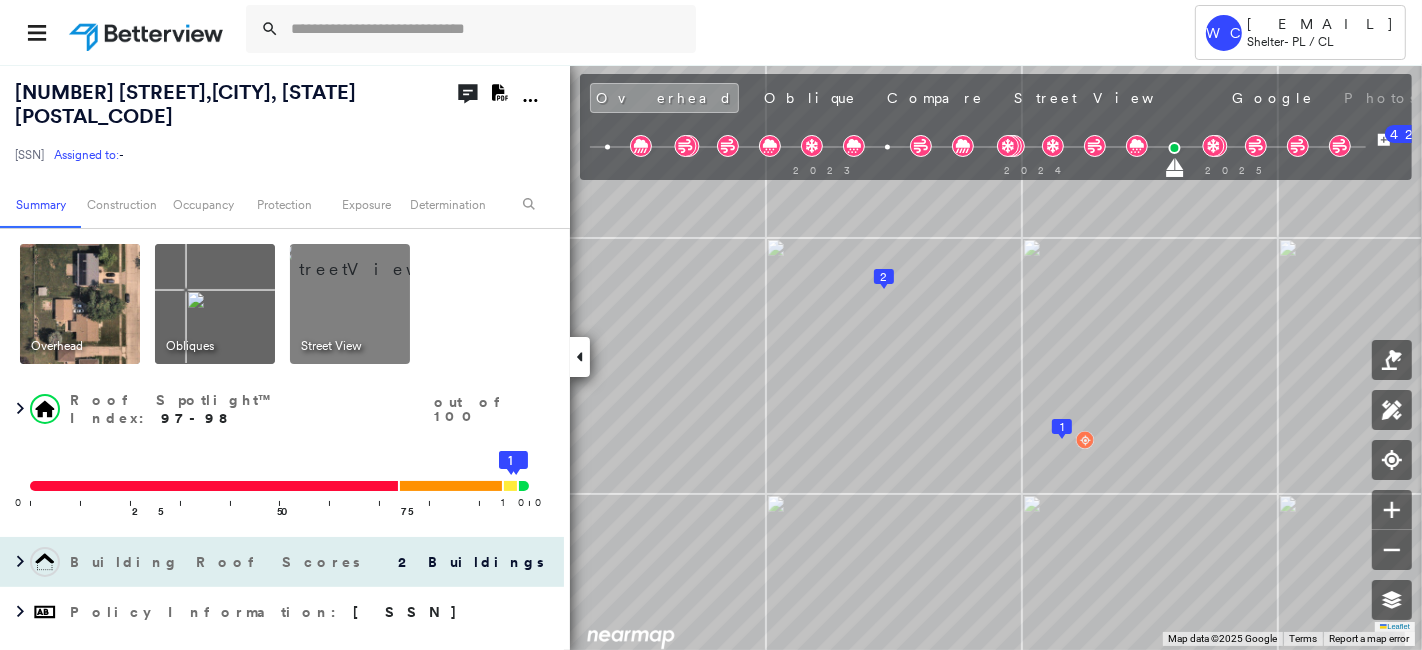 click on "Building Roof Scores" at bounding box center [217, 562] 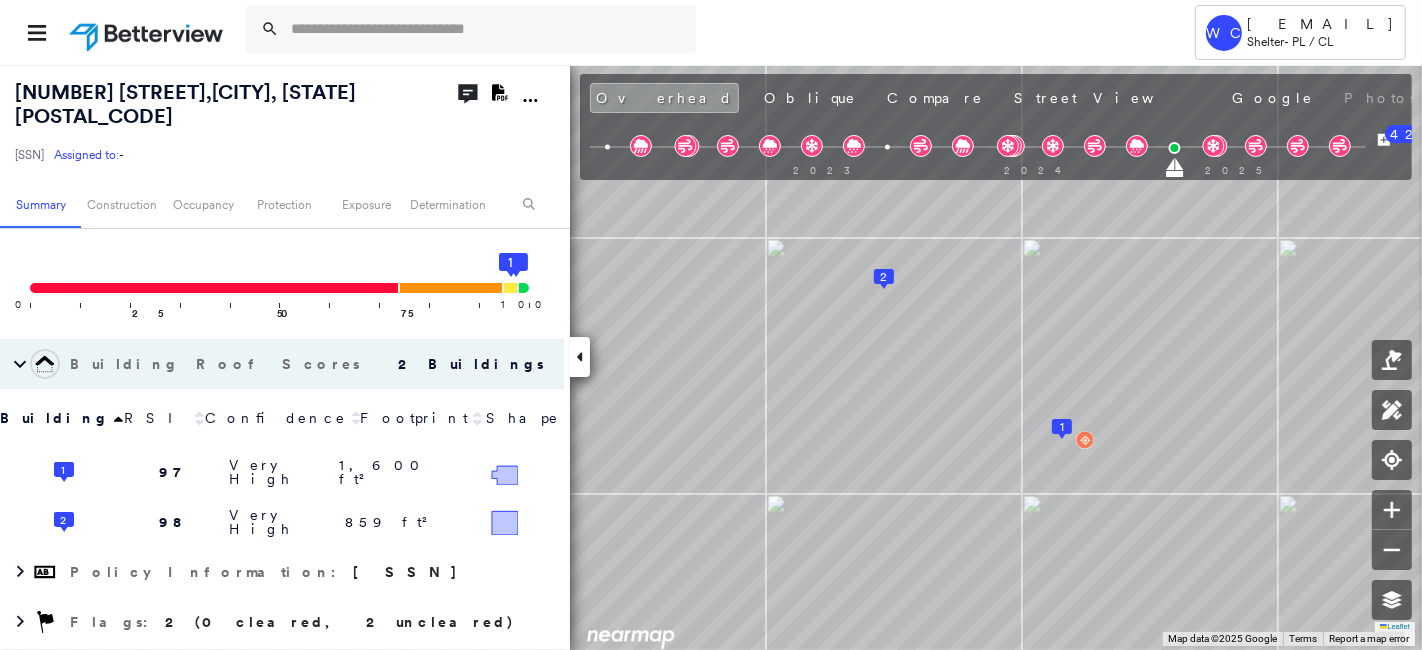 scroll, scrollTop: 222, scrollLeft: 0, axis: vertical 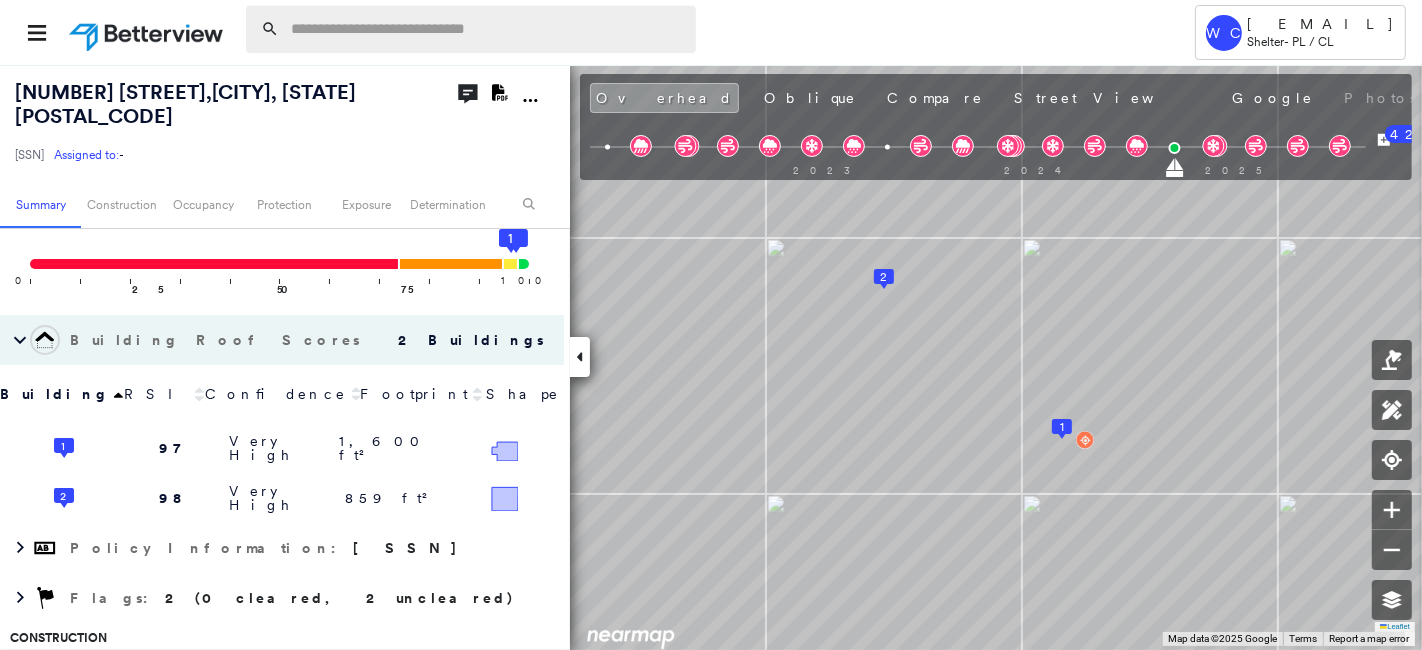click at bounding box center (487, 29) 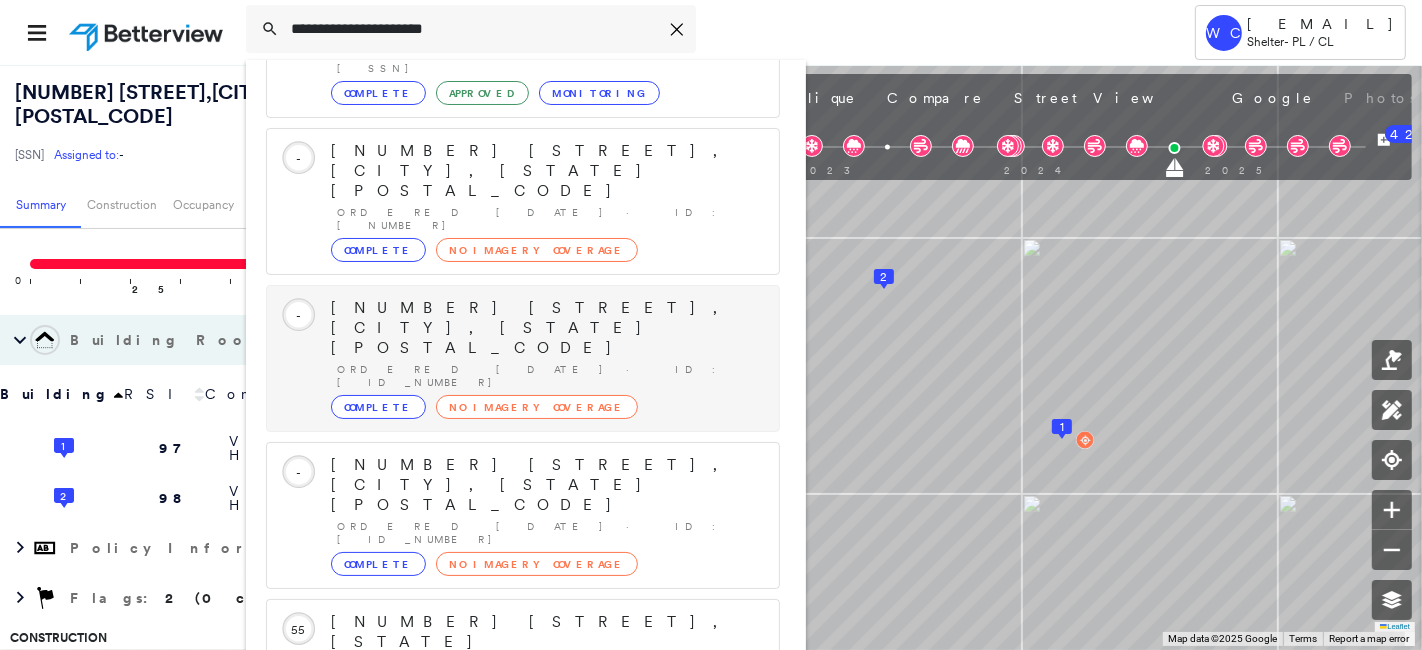 scroll, scrollTop: 205, scrollLeft: 0, axis: vertical 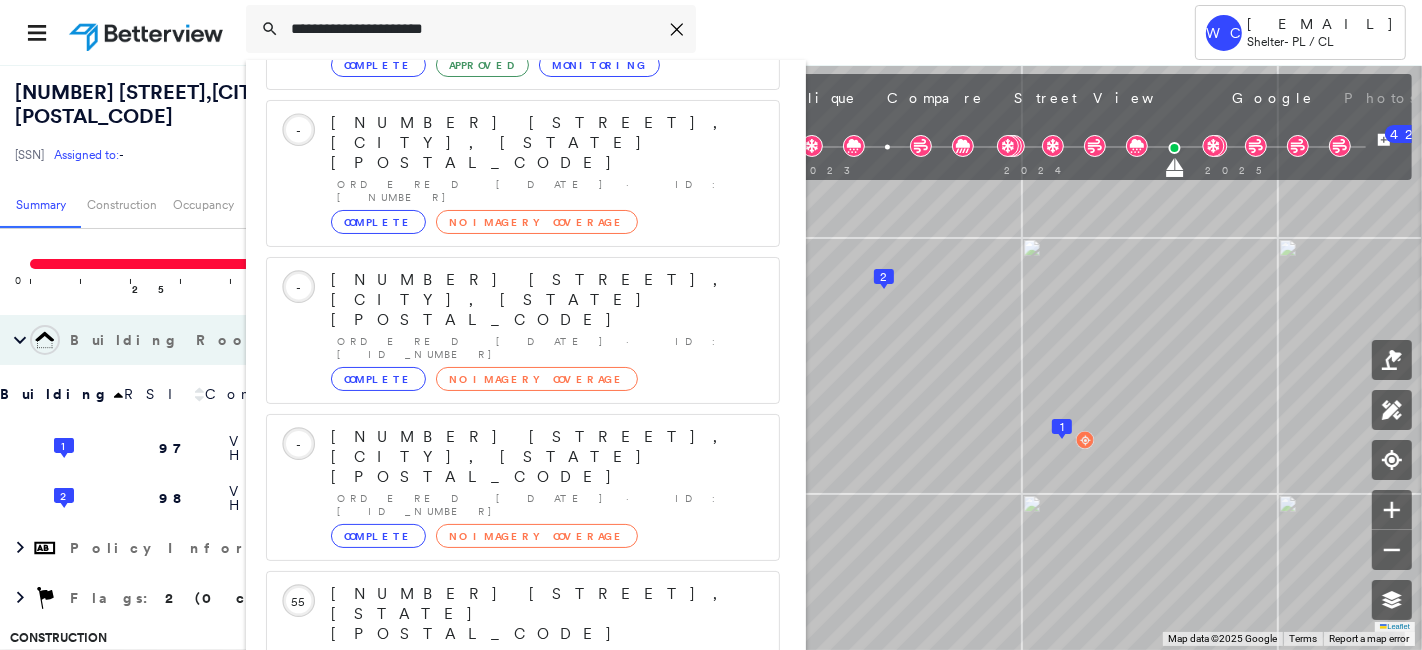type on "**********" 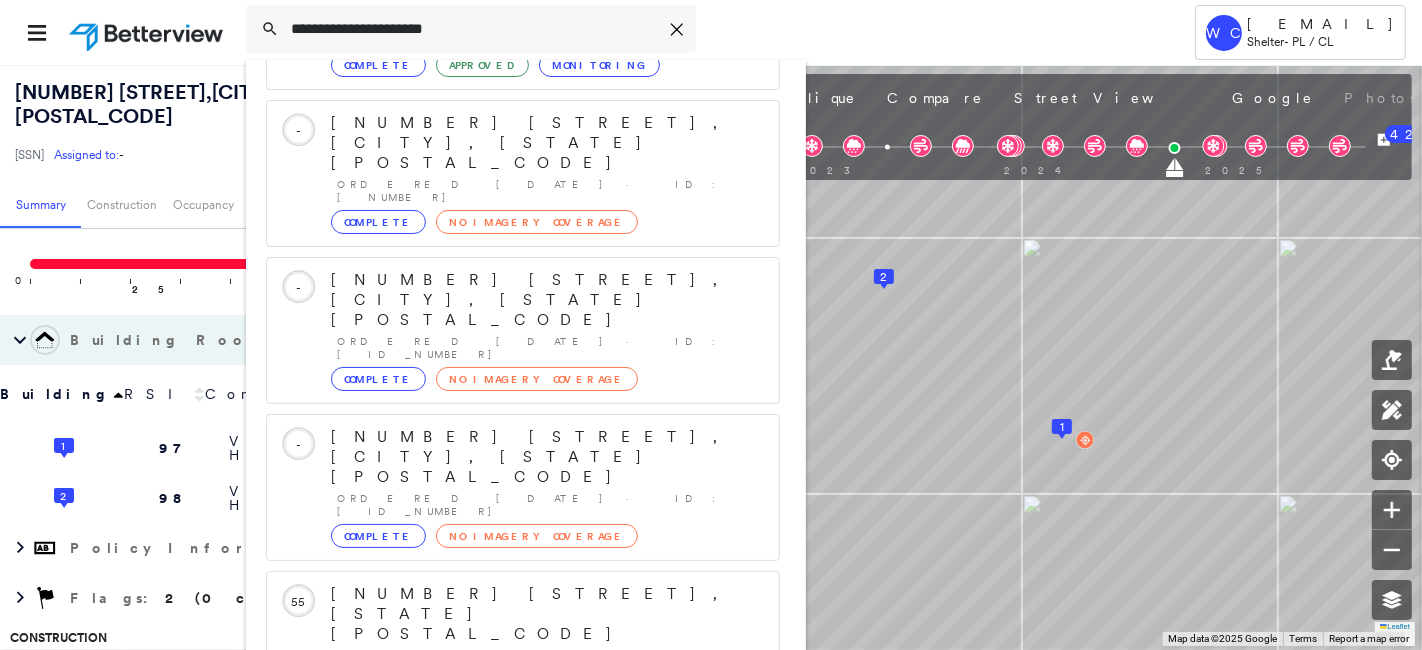 click 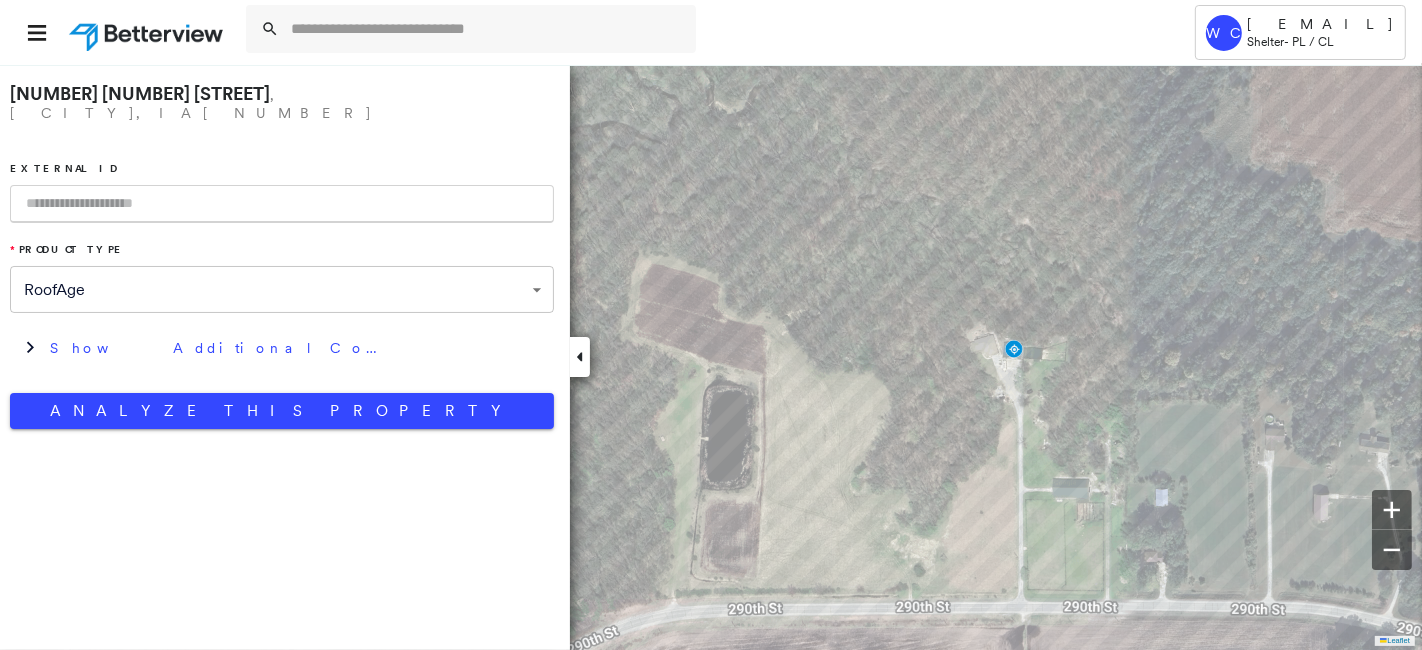 click at bounding box center (282, 204) 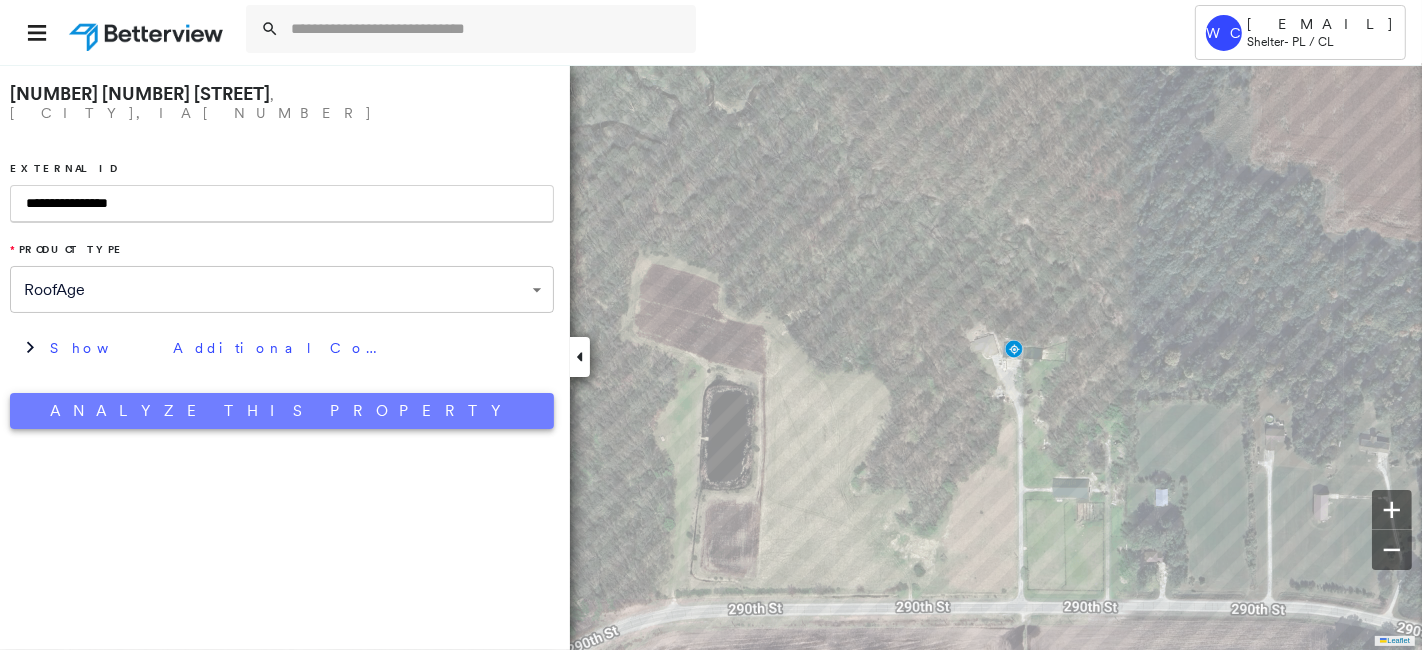 type on "**********" 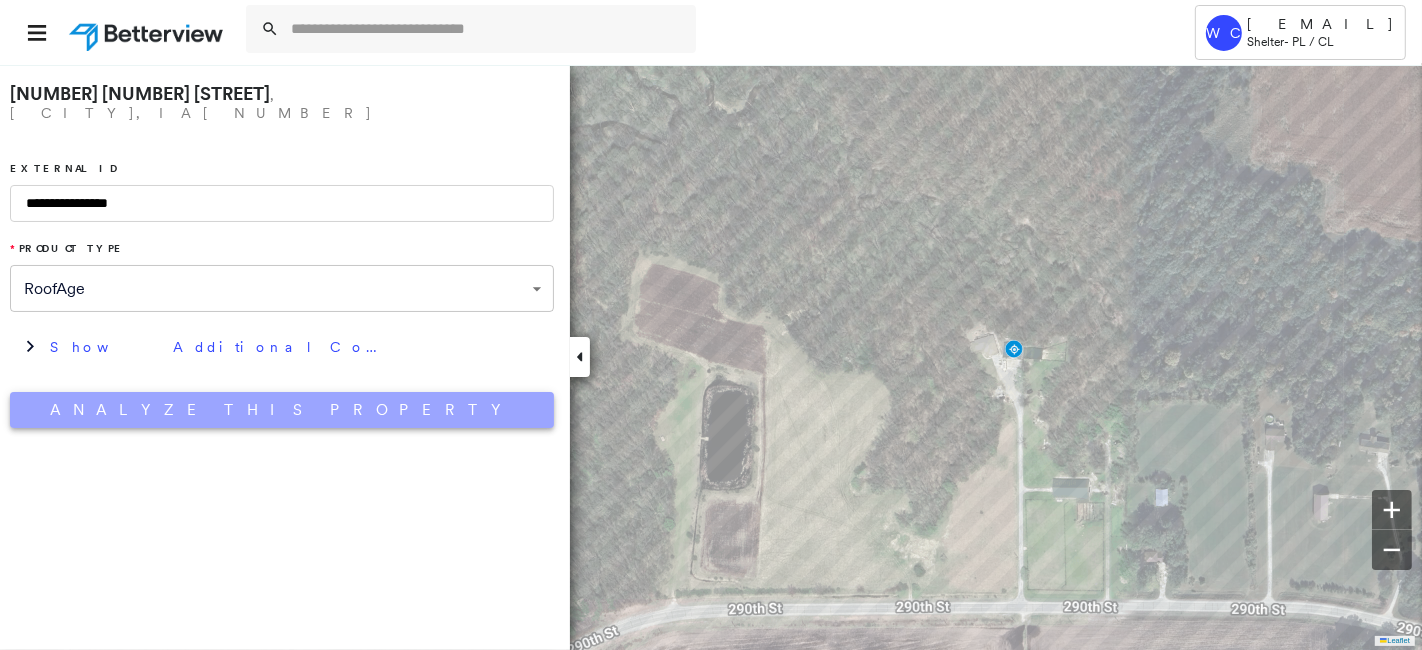 click on "Analyze This Property" at bounding box center [282, 410] 